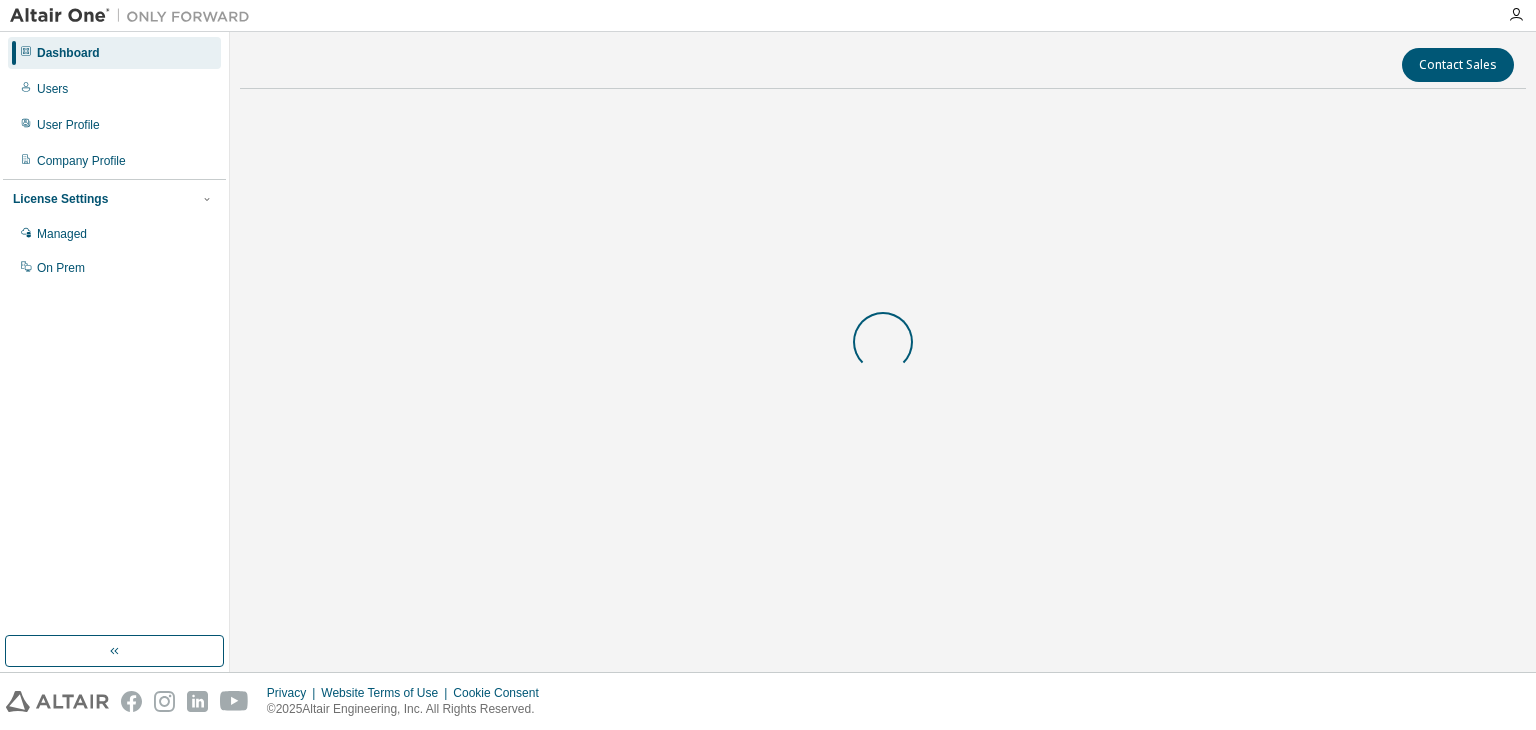 scroll, scrollTop: 0, scrollLeft: 0, axis: both 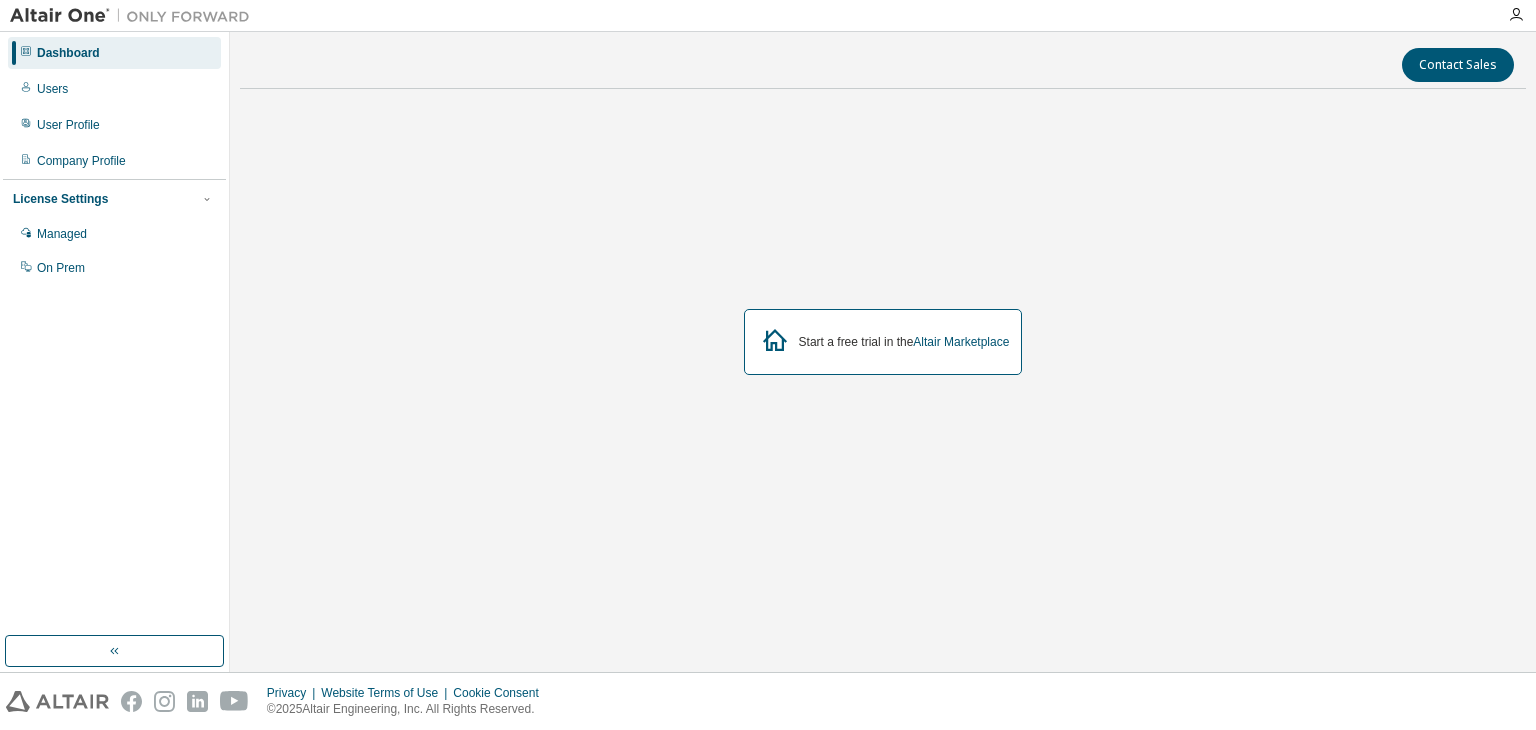 click at bounding box center (135, 16) 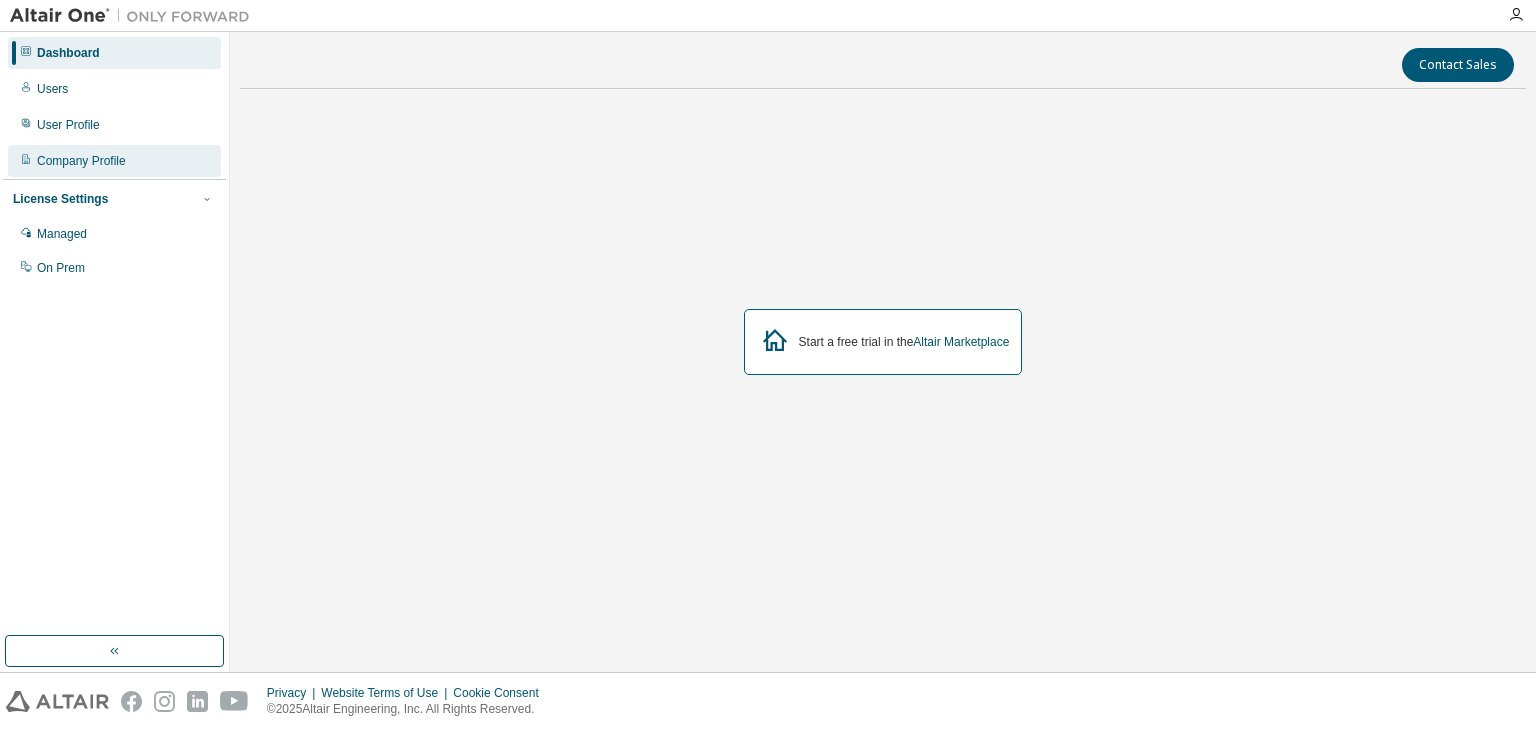 click on "Company Profile" at bounding box center [114, 161] 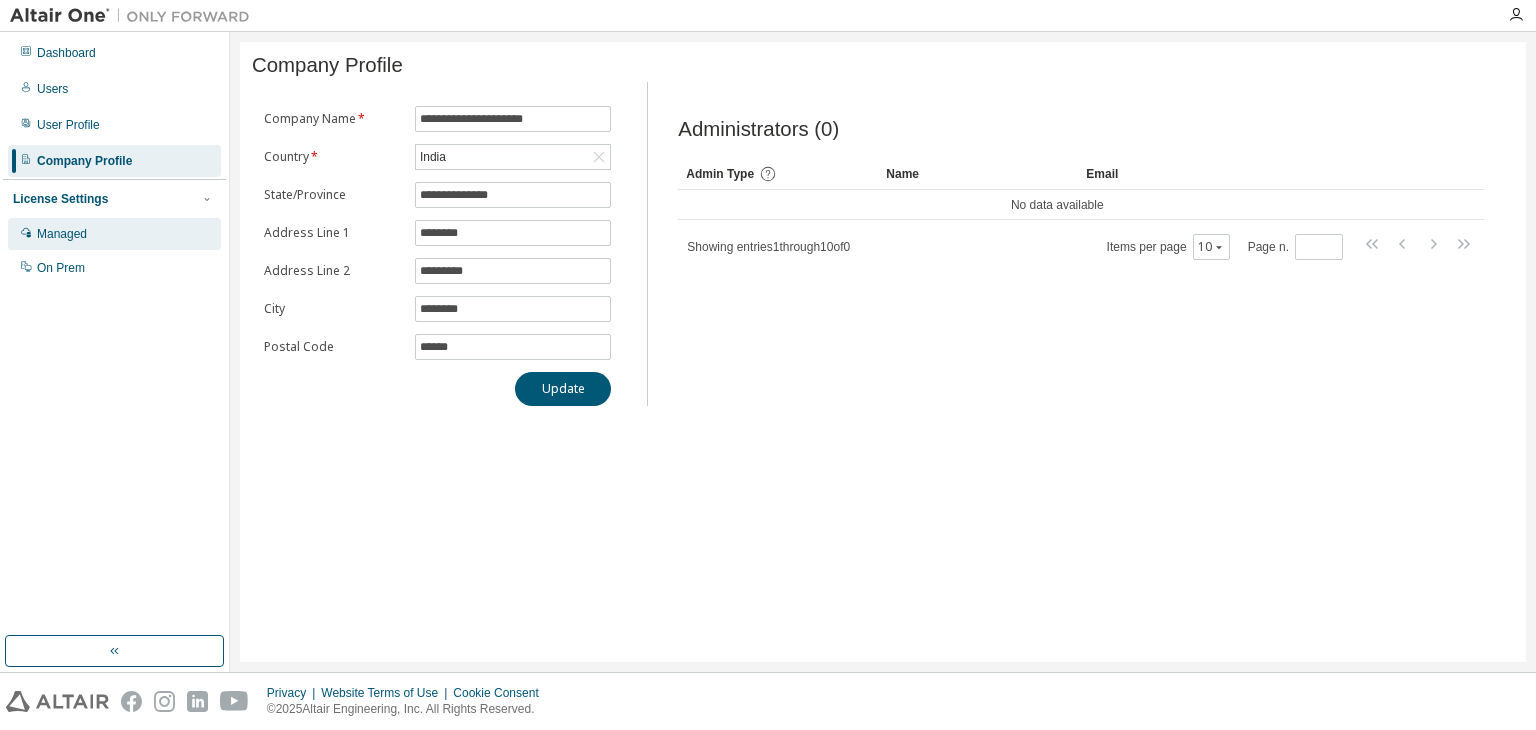 click on "Managed" at bounding box center [114, 234] 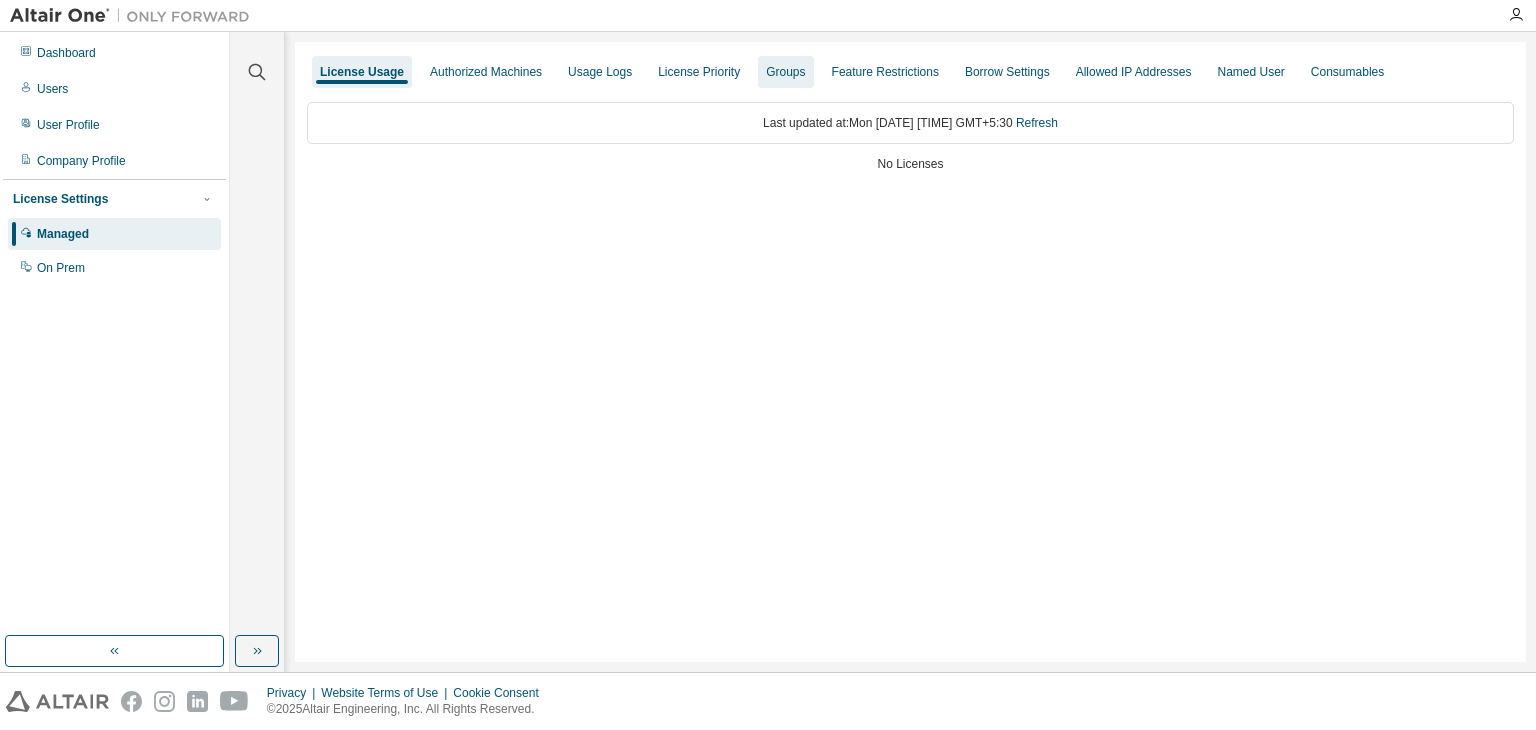 click on "Groups" at bounding box center [785, 72] 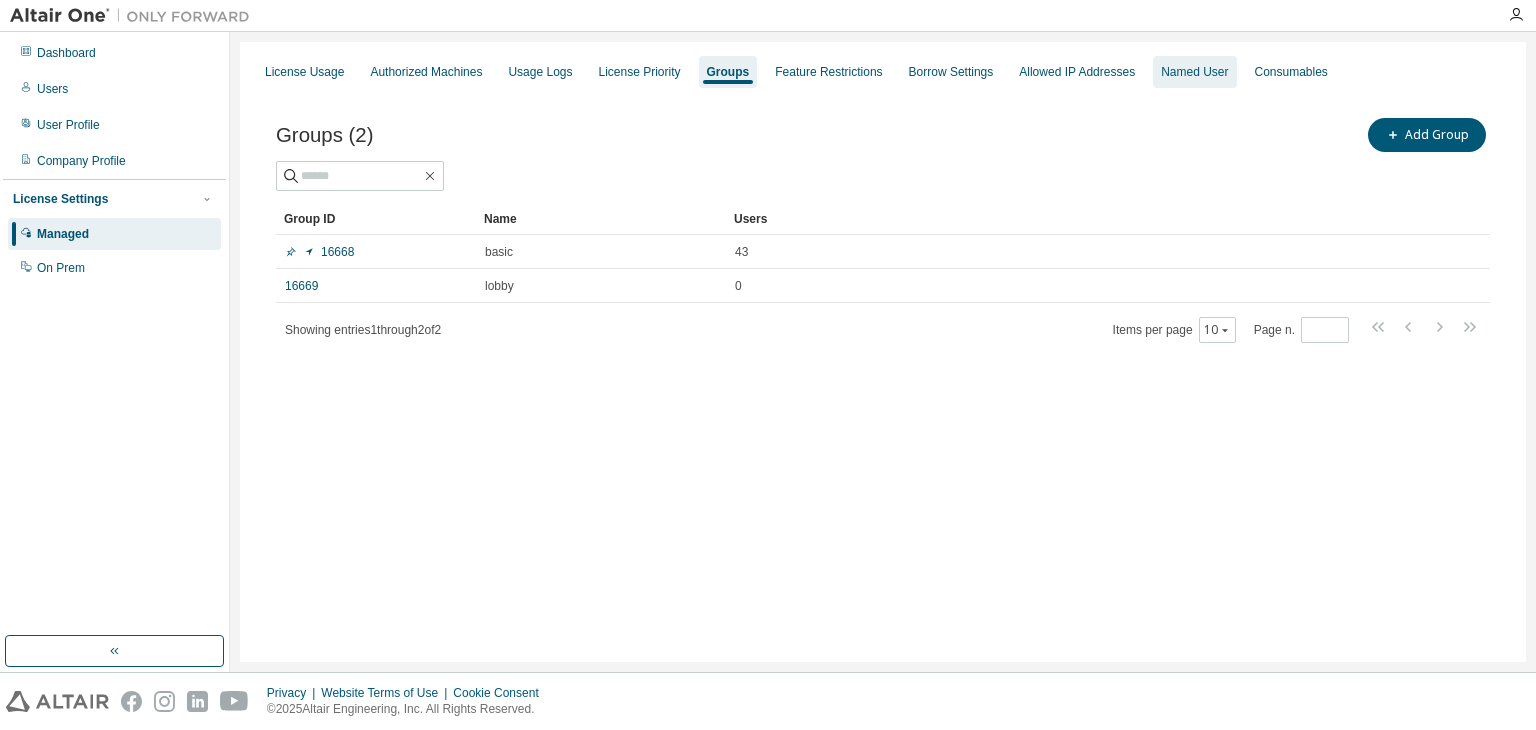 click on "Named User" at bounding box center [1194, 72] 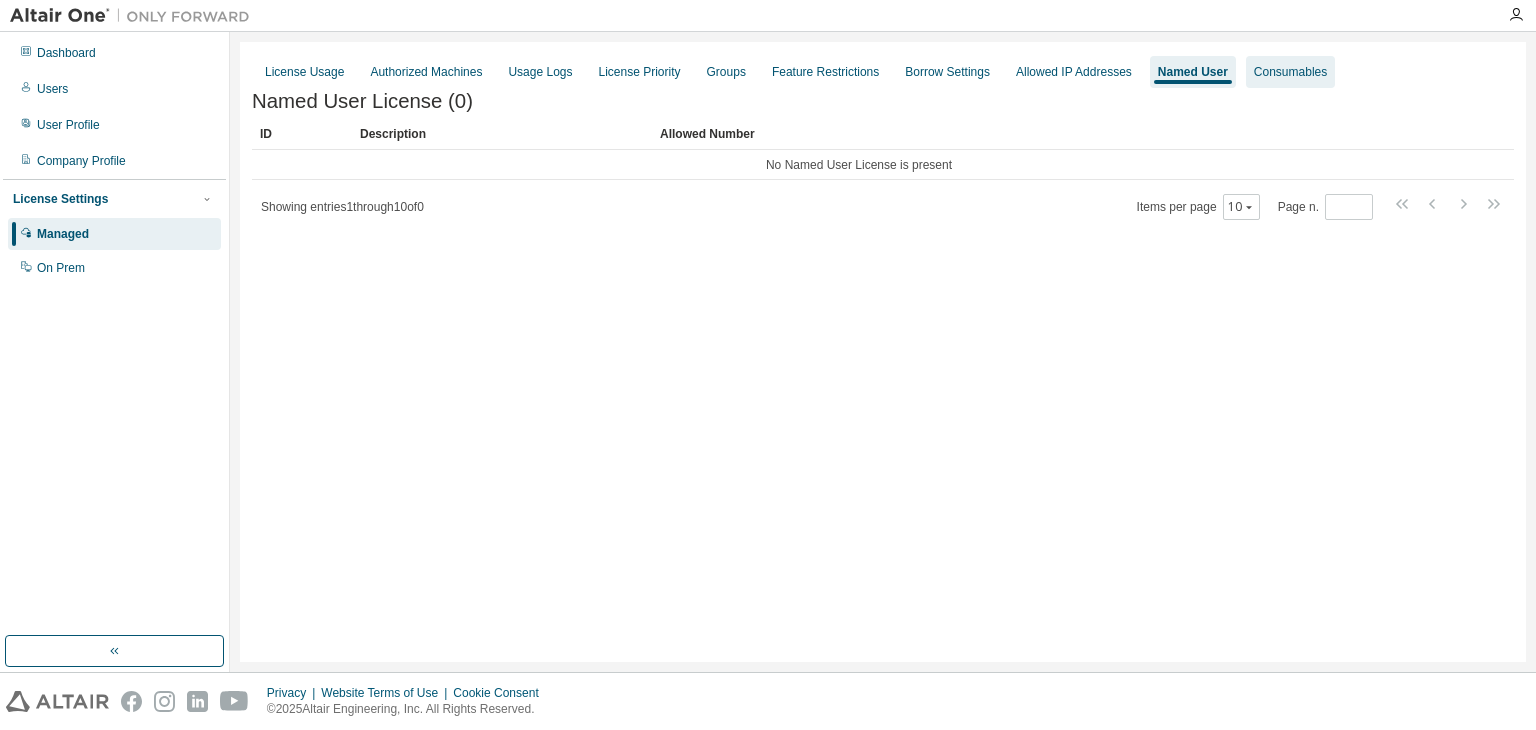 click on "Consumables" at bounding box center [1290, 72] 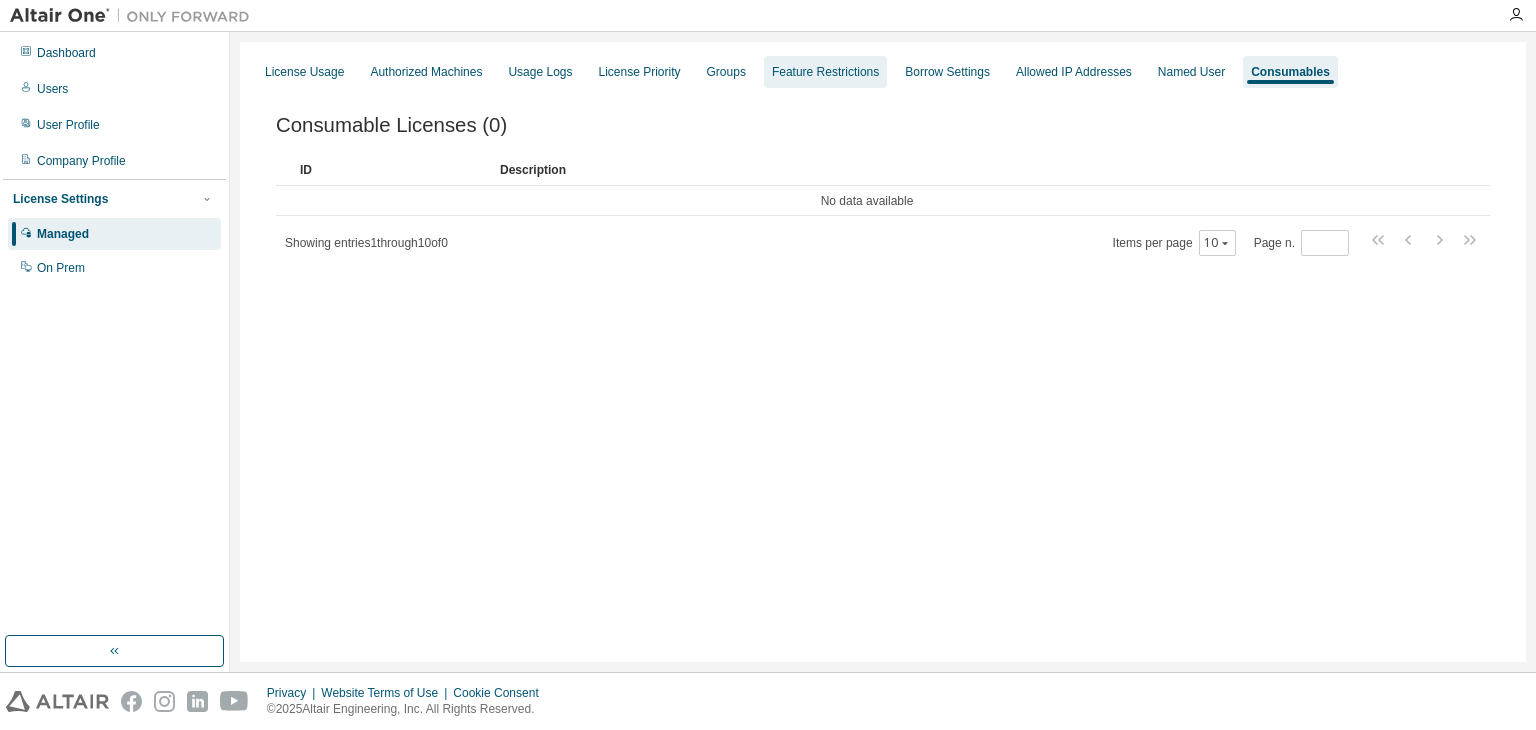 click on "Feature Restrictions" at bounding box center (825, 72) 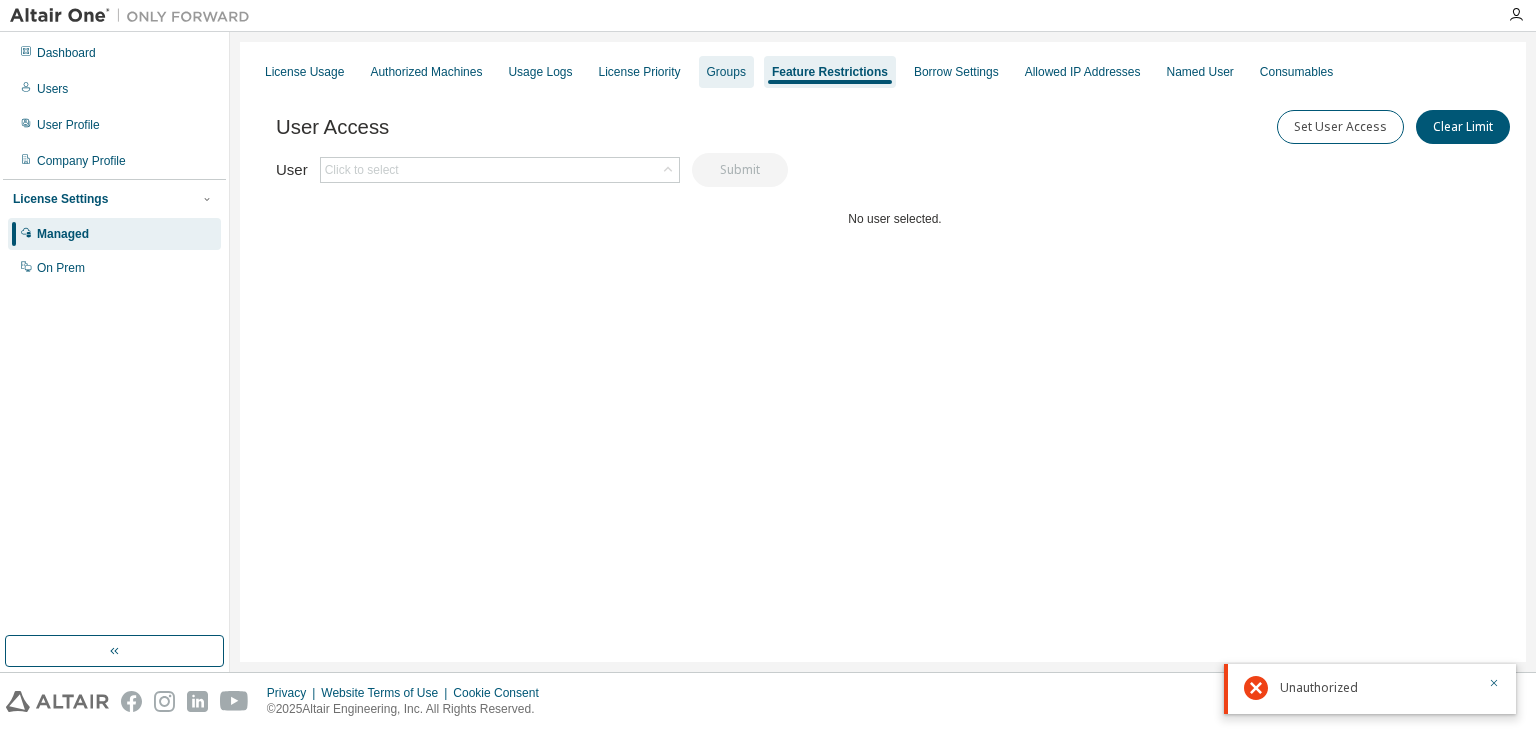 click on "Groups" at bounding box center [726, 72] 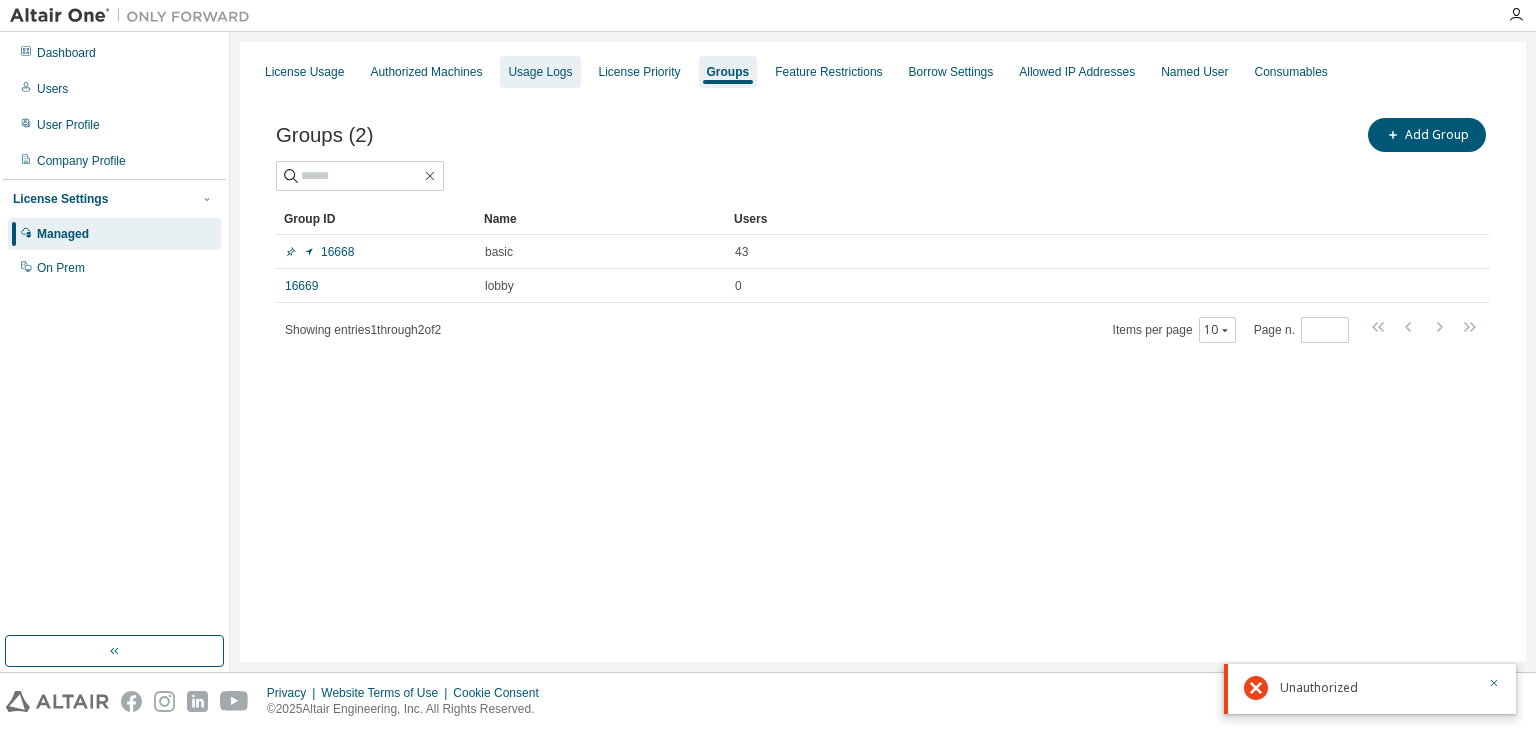 click on "Usage Logs" at bounding box center [540, 72] 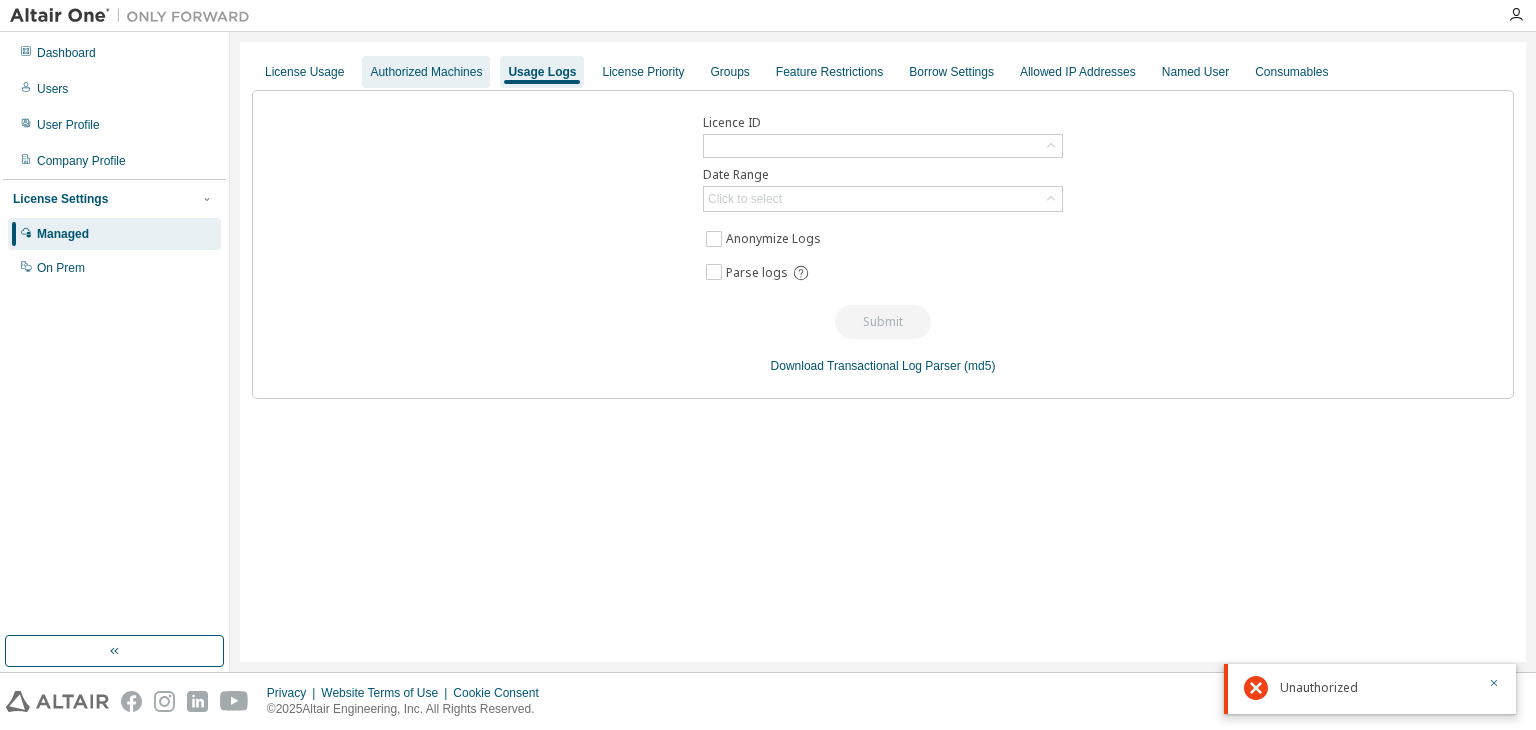 click on "Authorized Machines" at bounding box center [426, 72] 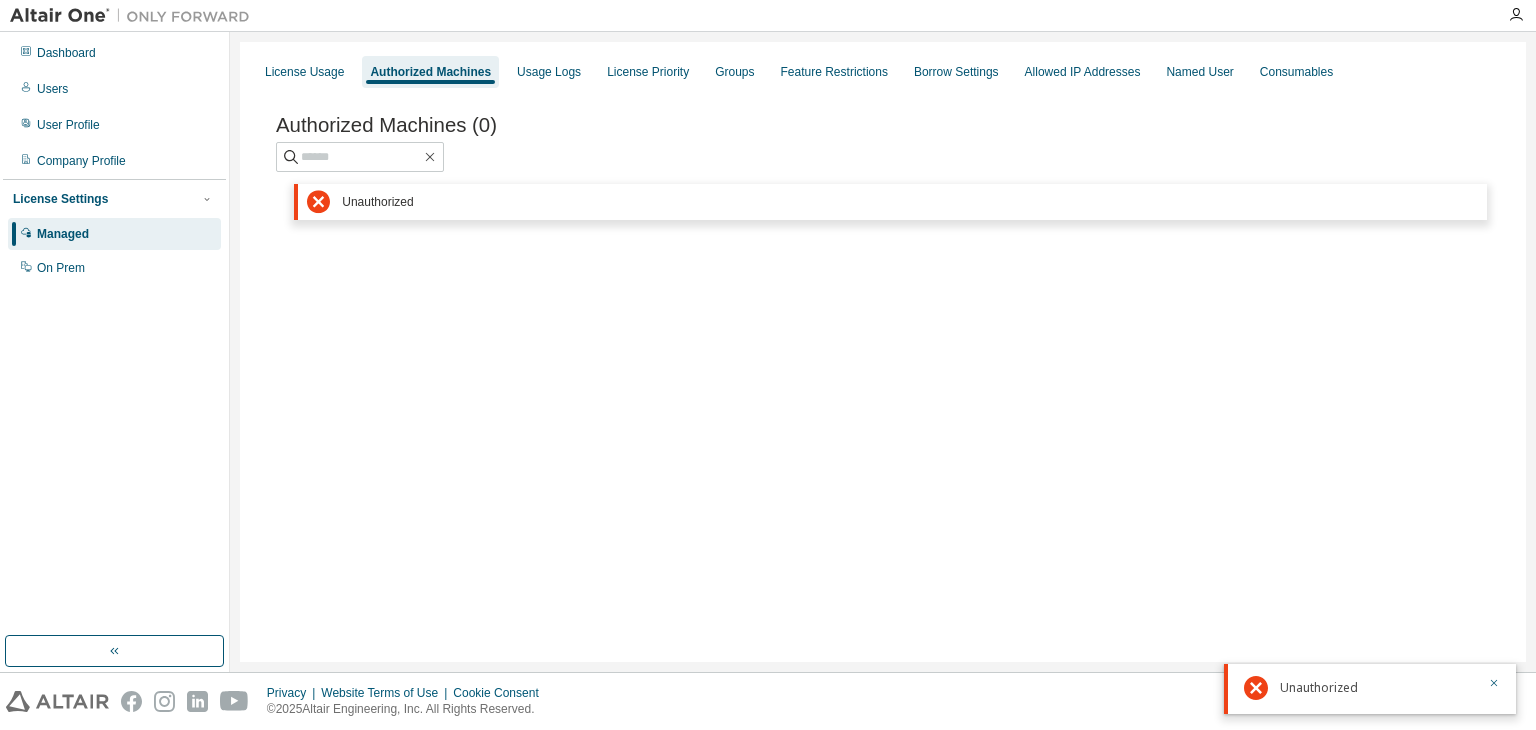 click 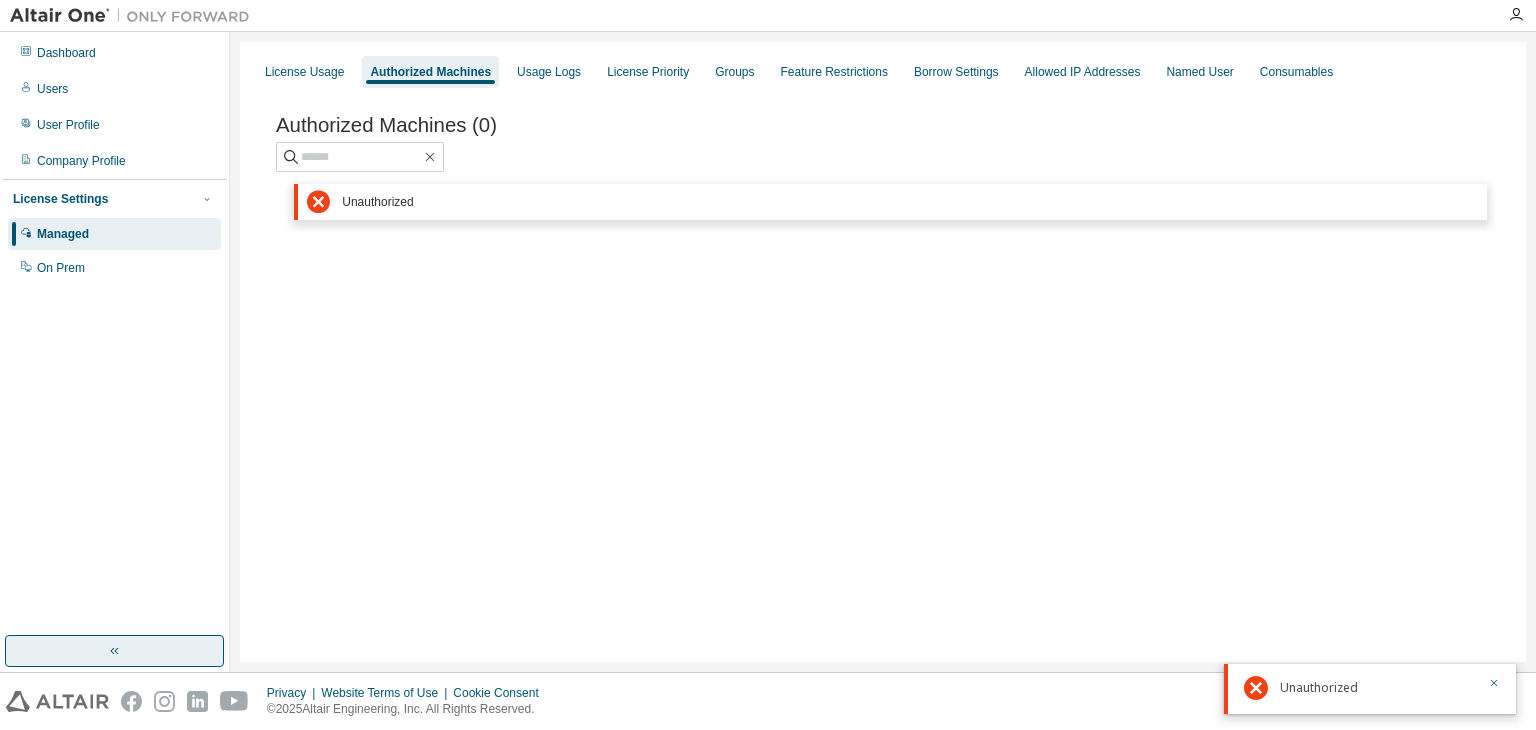 click 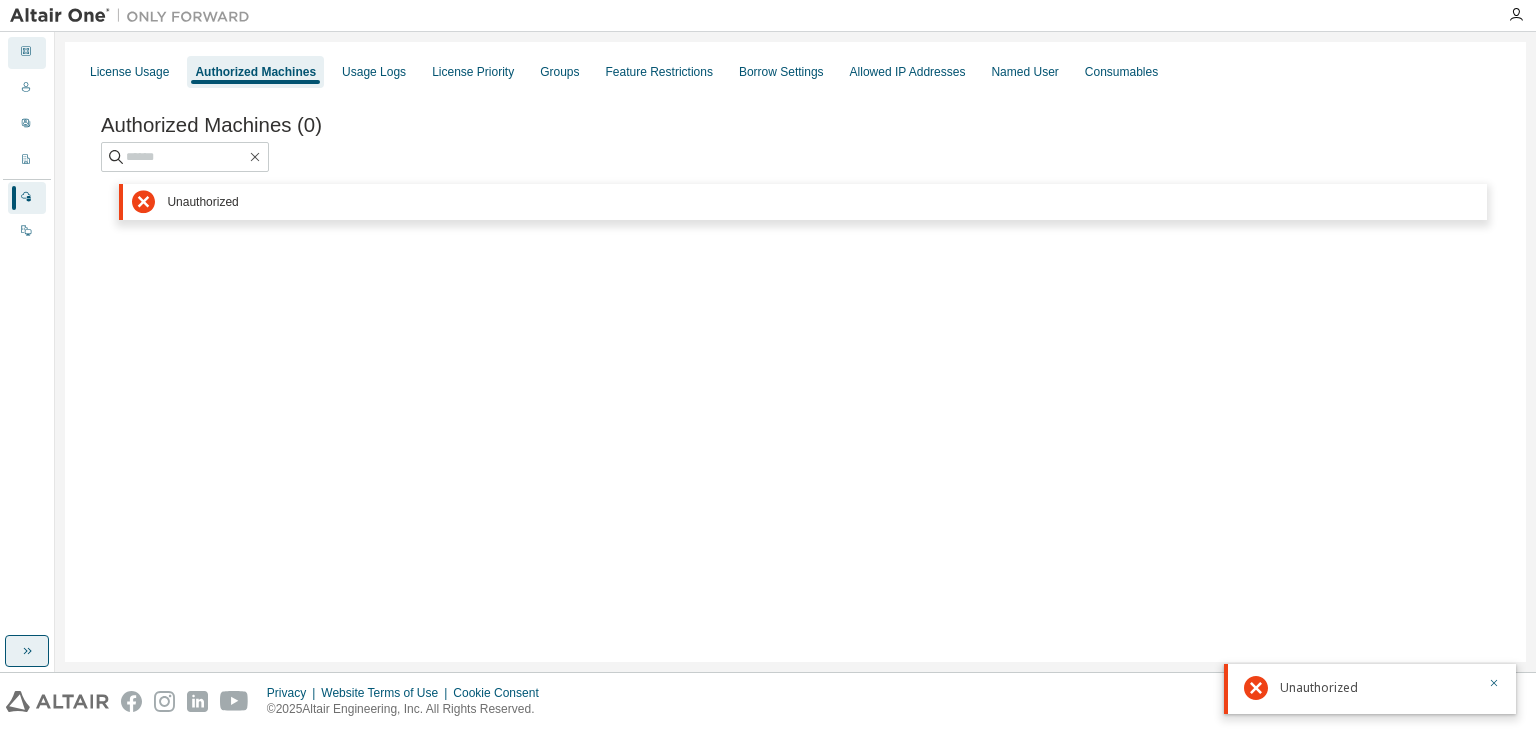 click 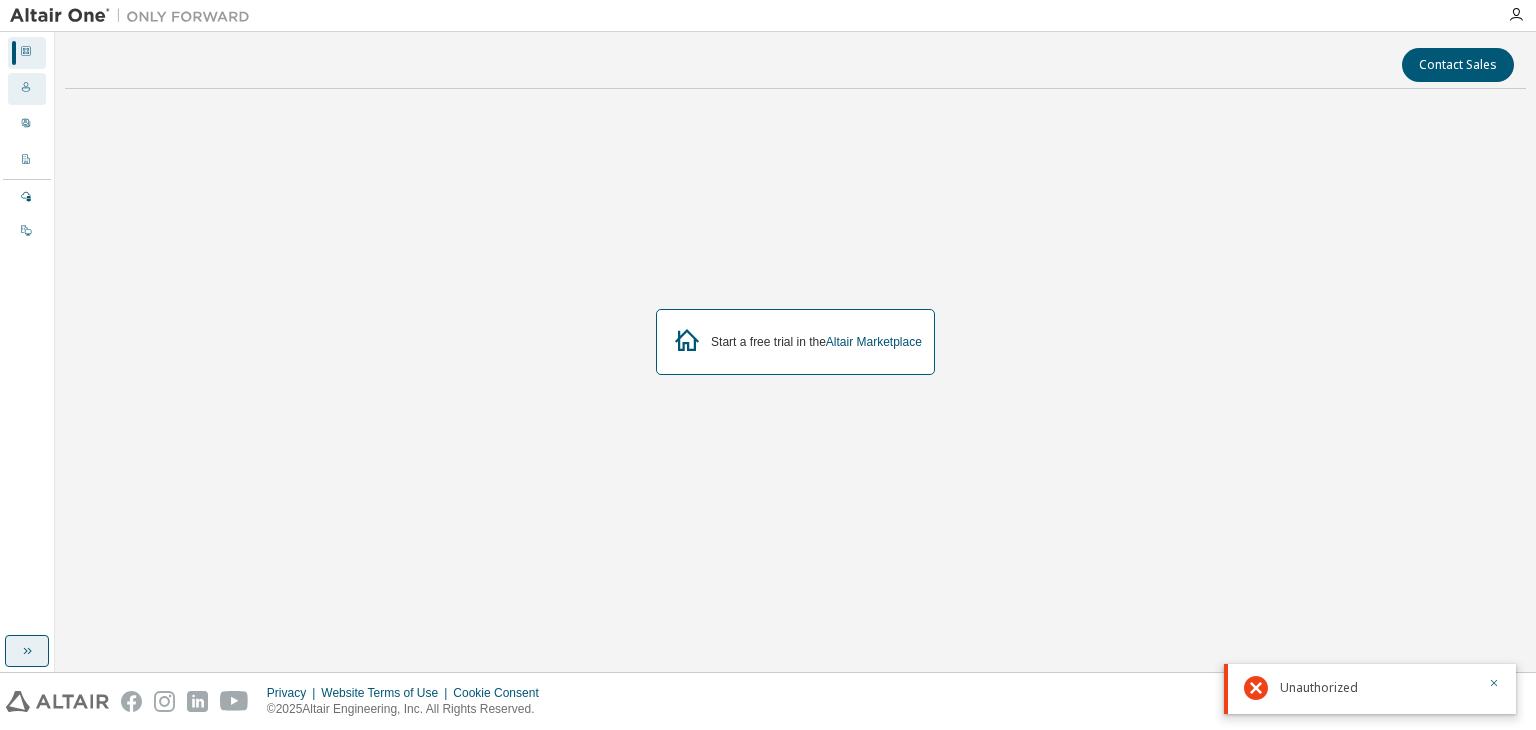click on "Users" at bounding box center (27, 89) 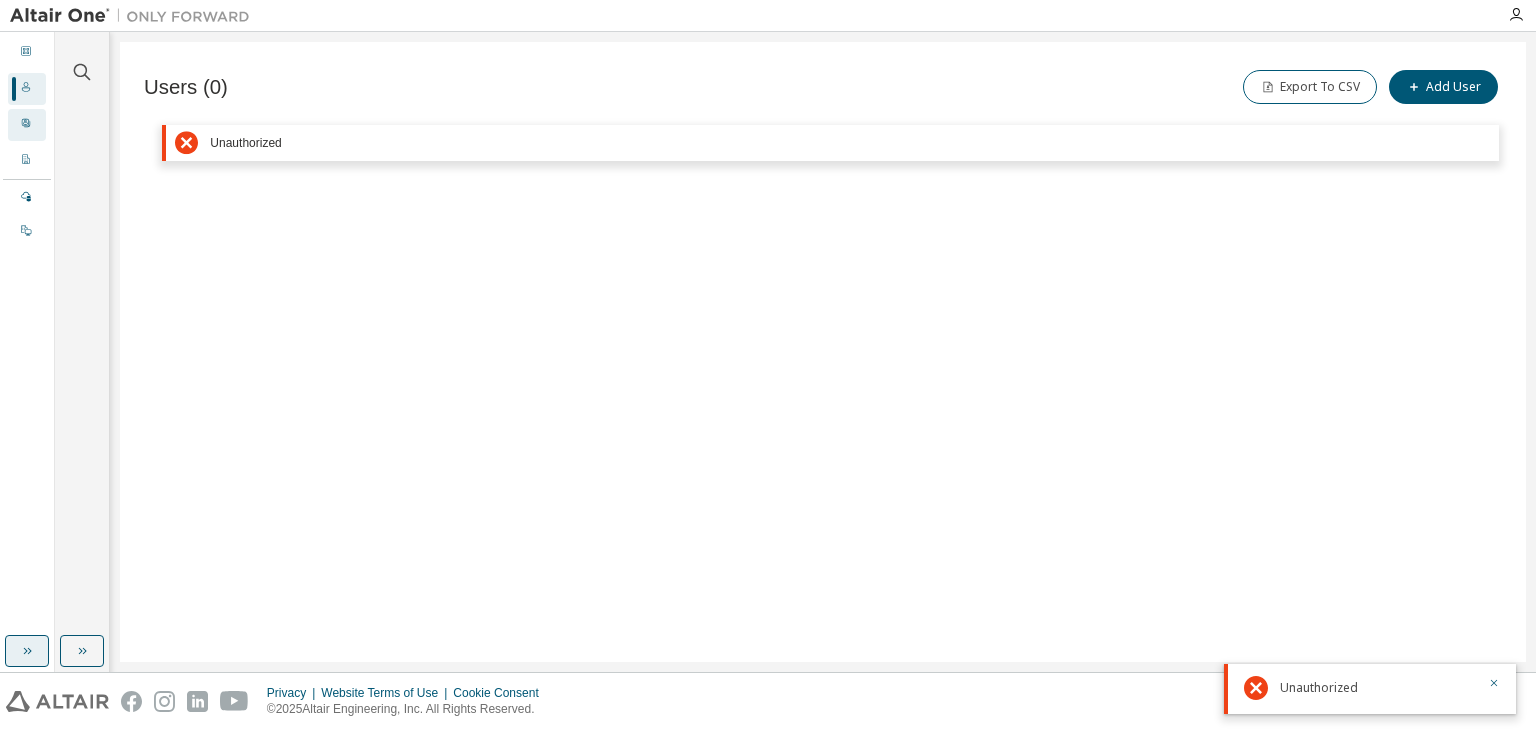 click on "User Profile" at bounding box center (27, 125) 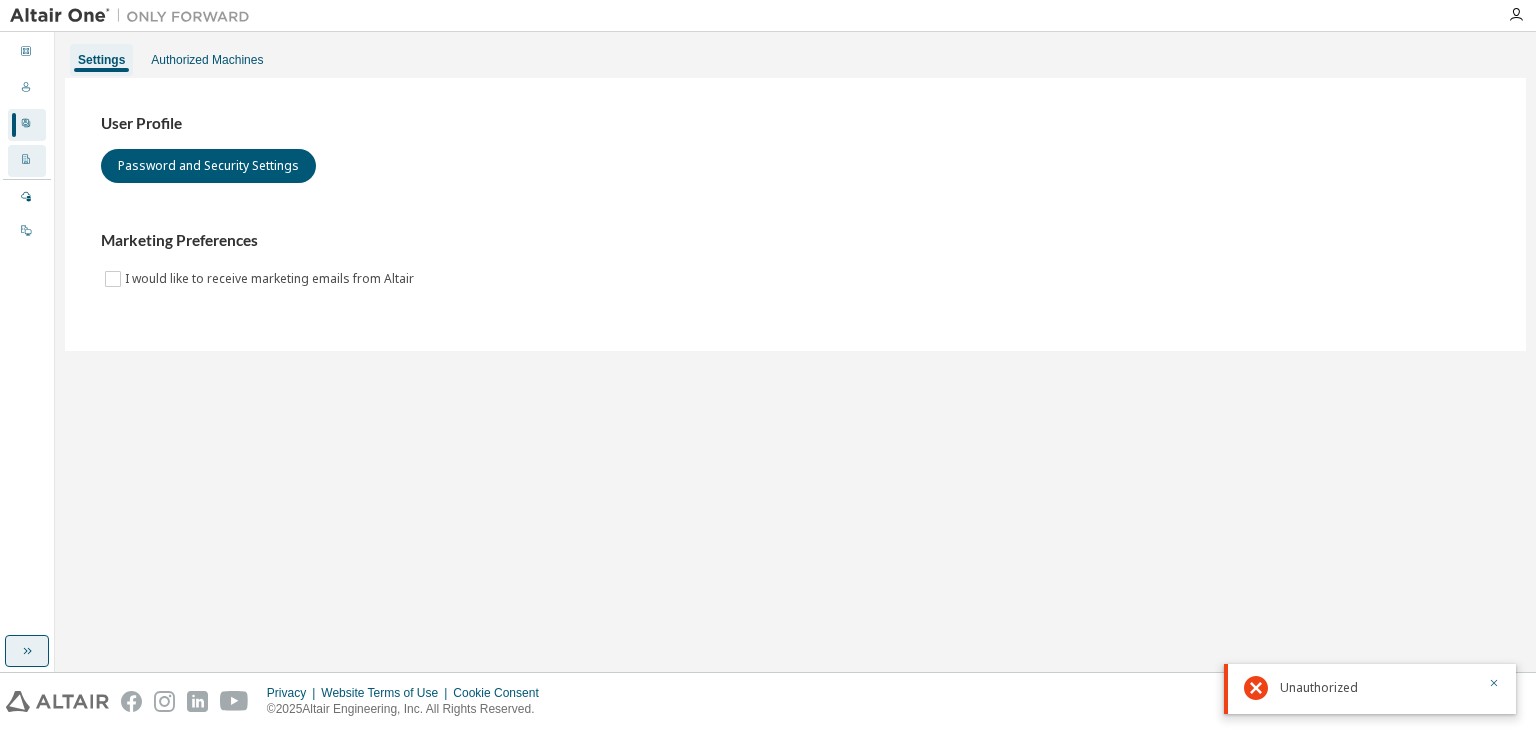 click on "Company Profile" at bounding box center (27, 161) 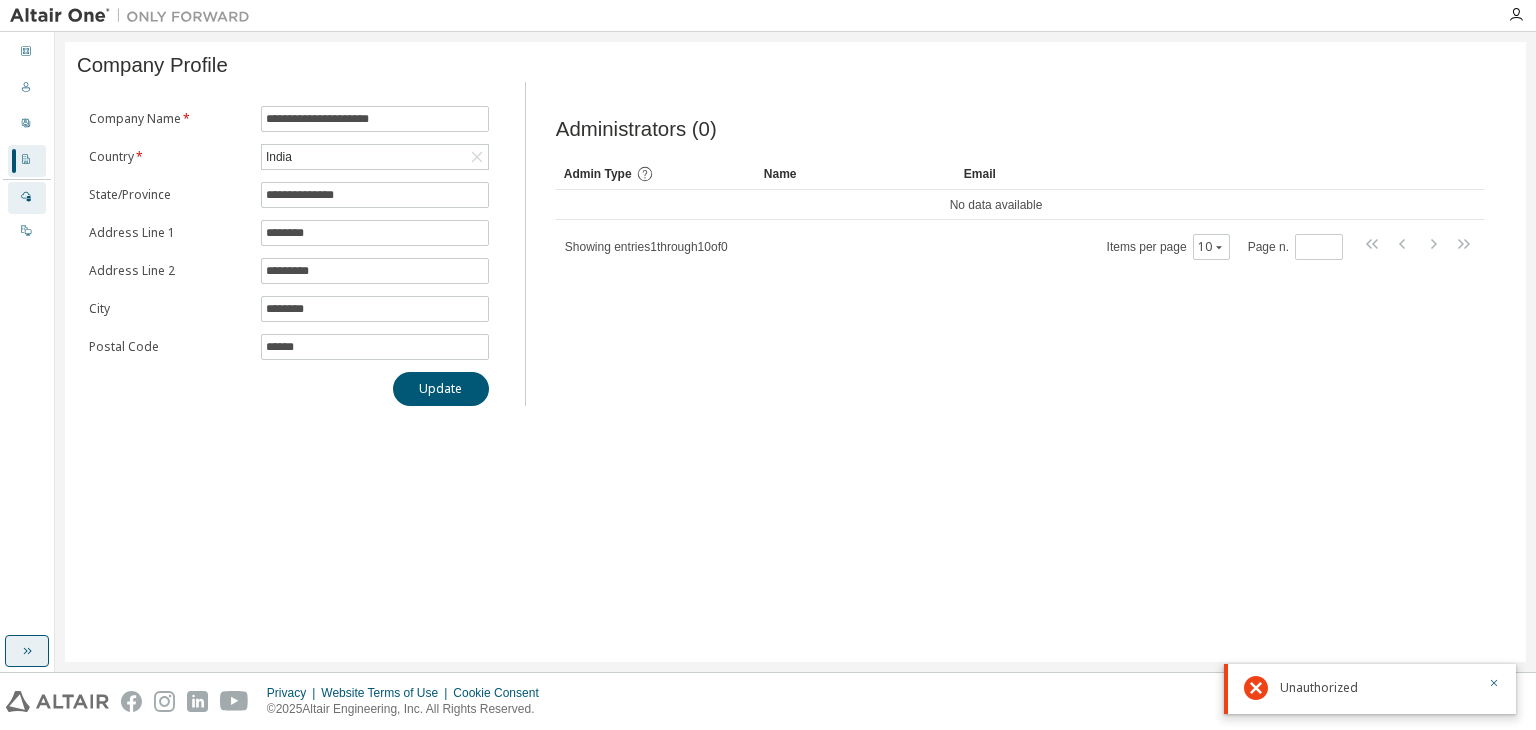 click 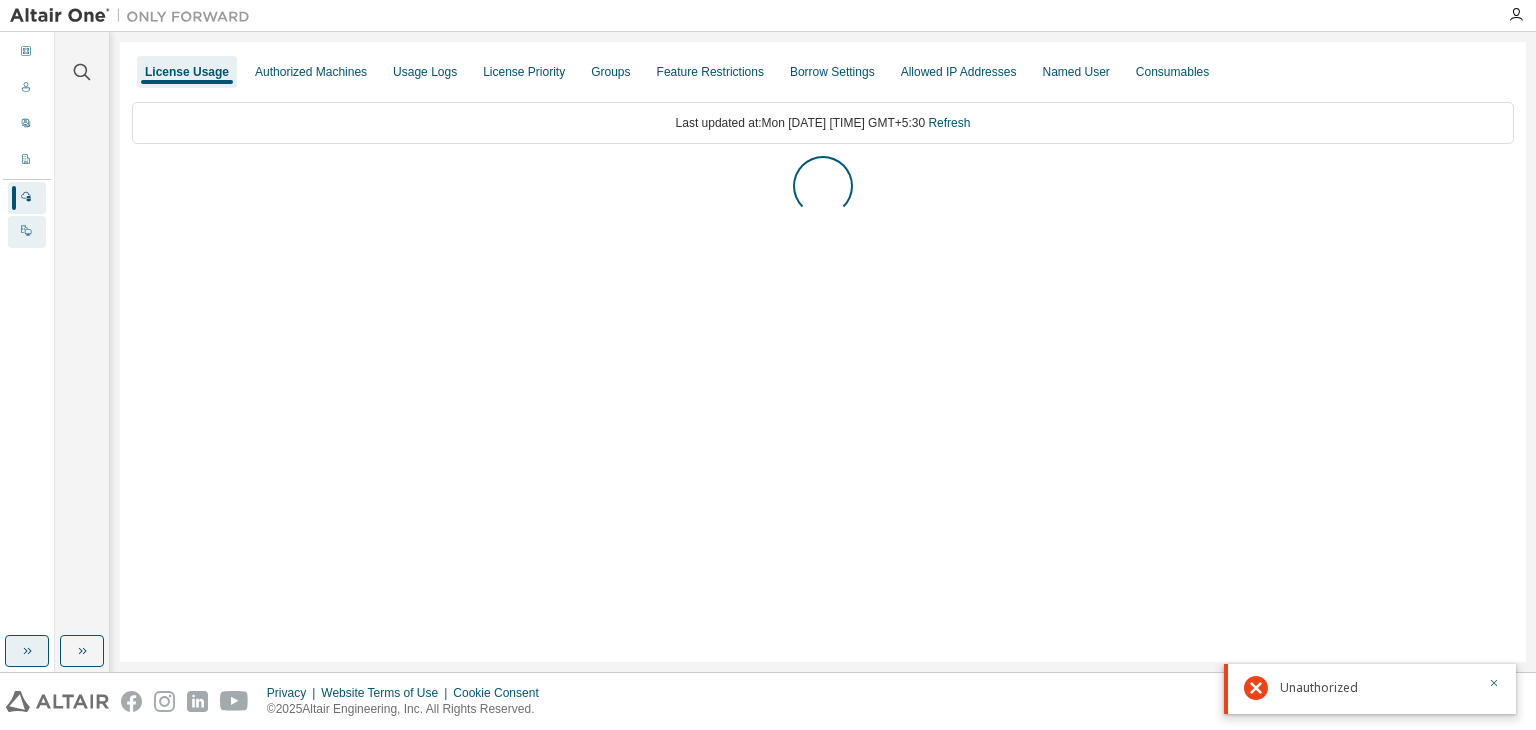 click on "On Prem" at bounding box center [27, 232] 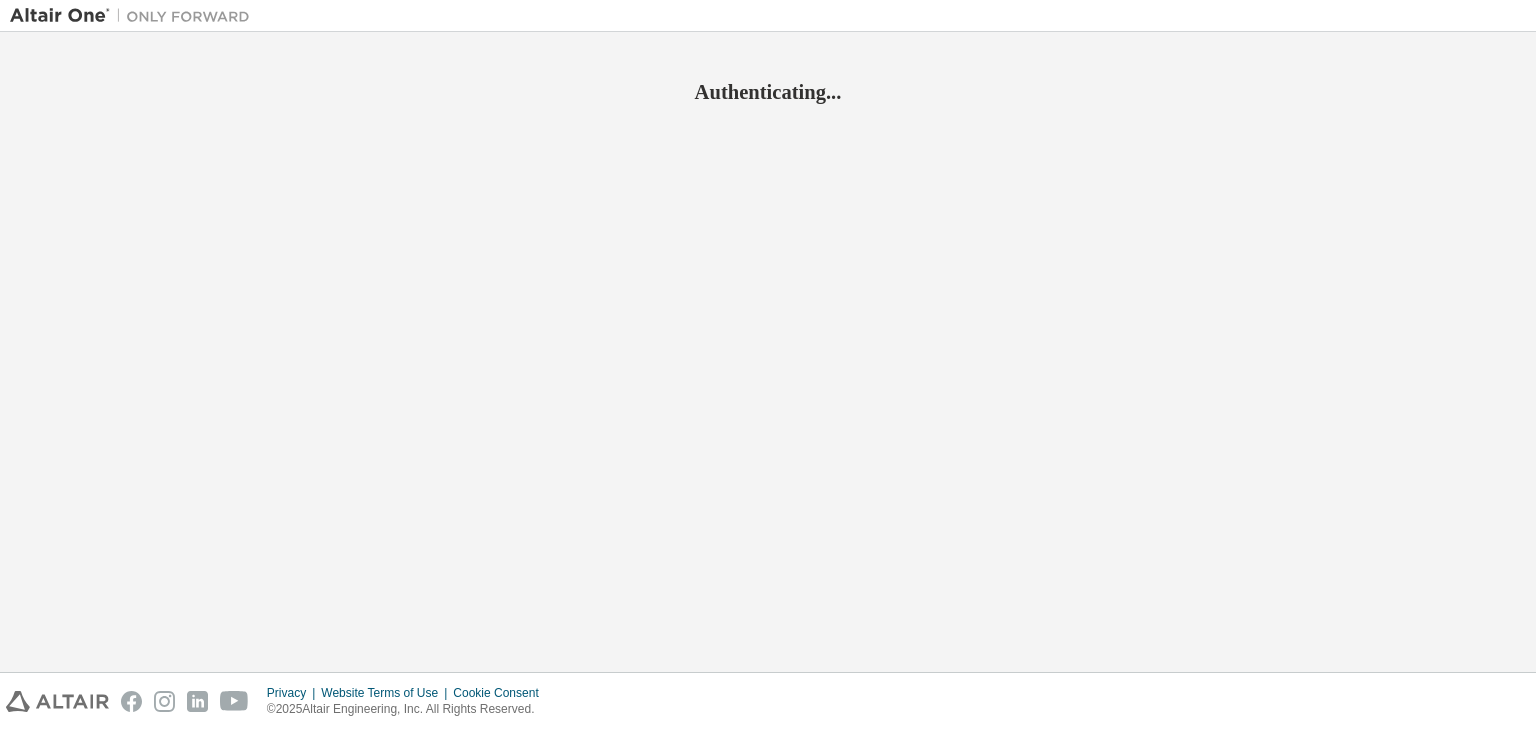 scroll, scrollTop: 0, scrollLeft: 0, axis: both 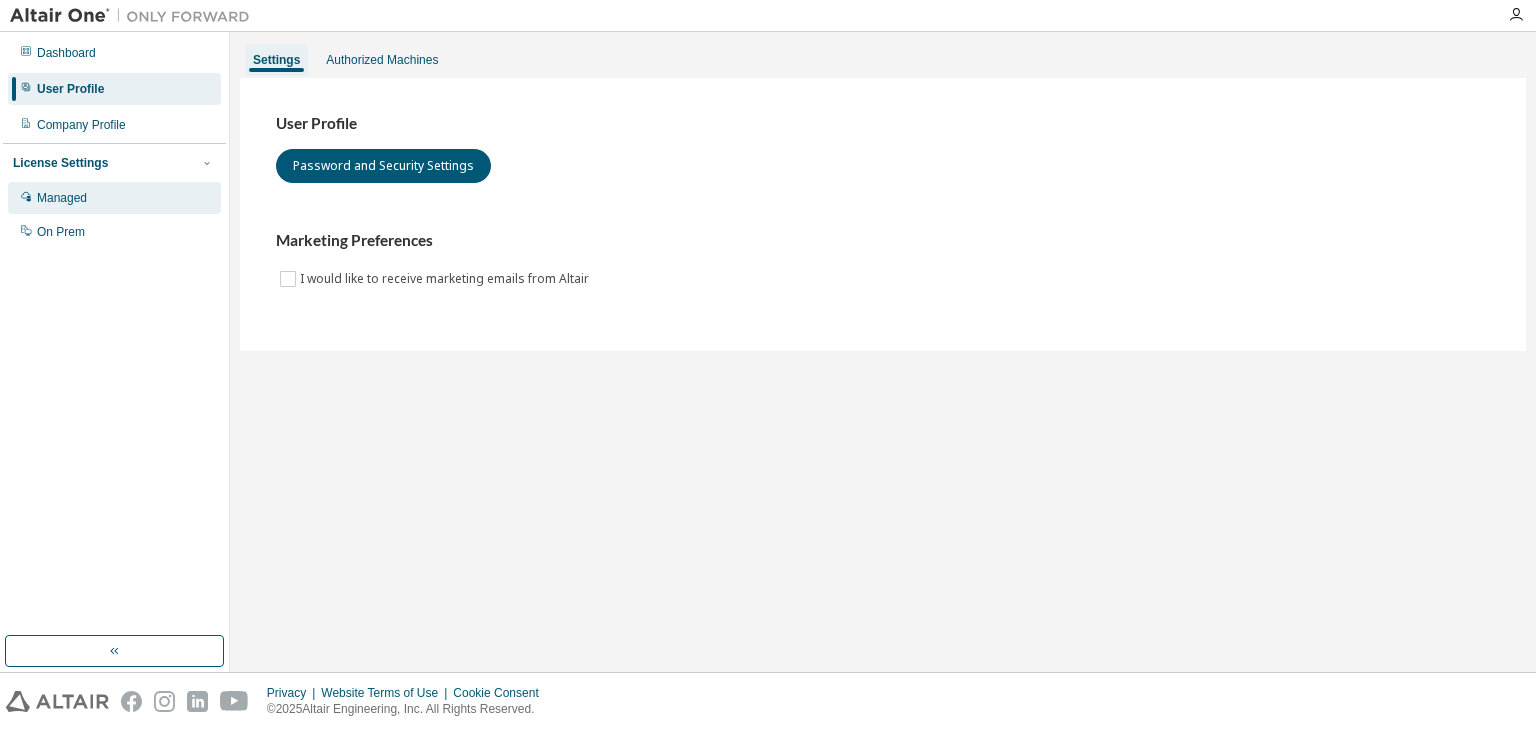 click on "Managed" at bounding box center (62, 198) 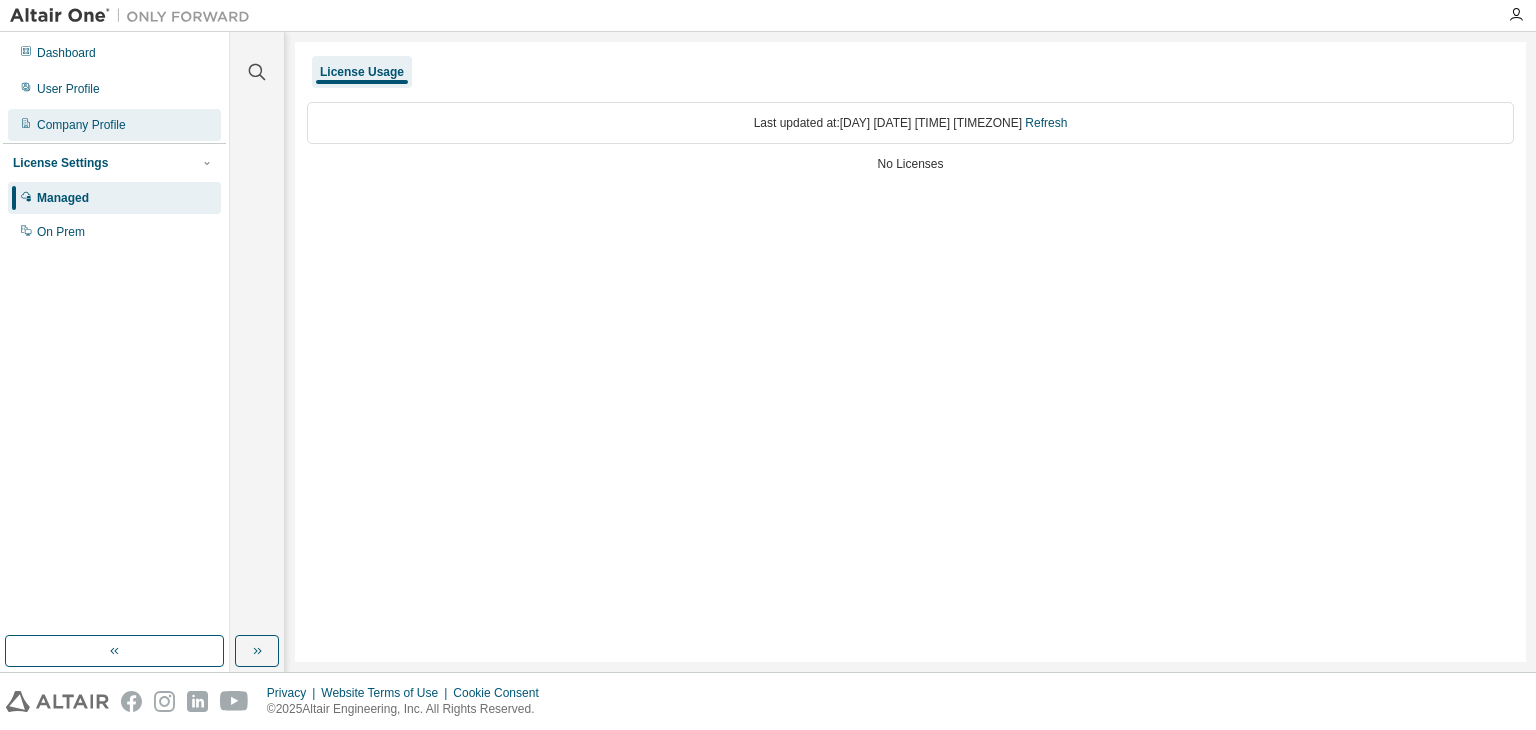 click on "Company Profile" at bounding box center (81, 125) 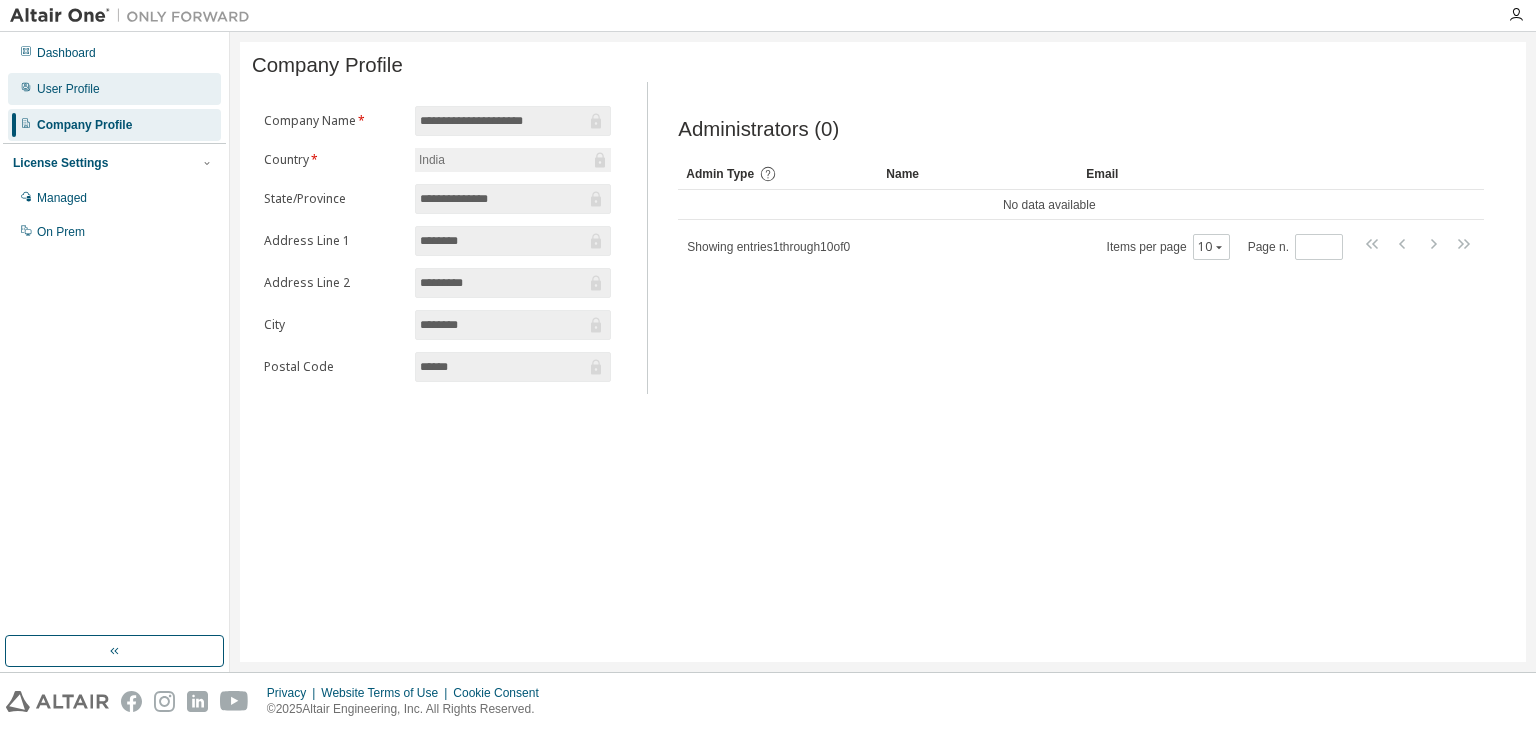click on "User Profile" at bounding box center [114, 89] 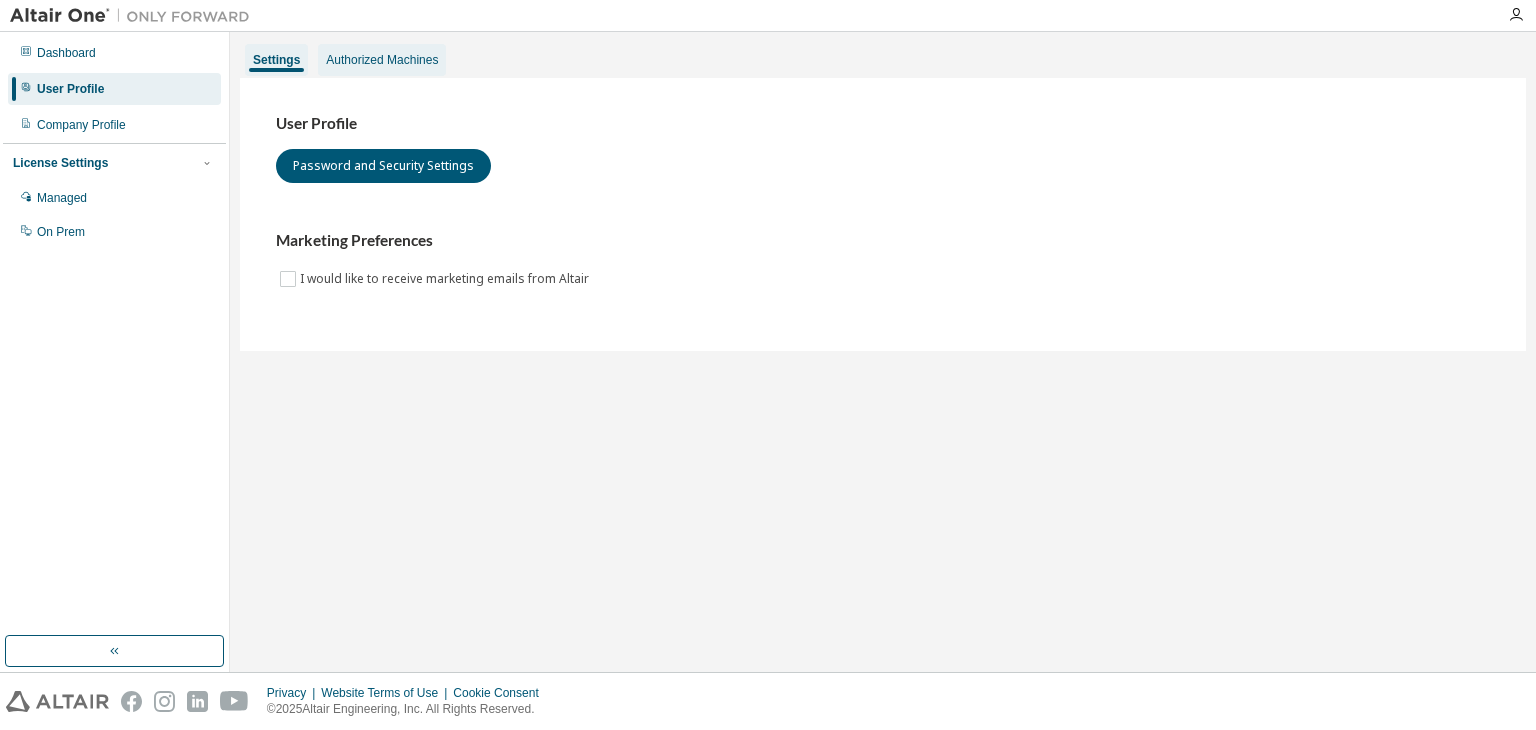 click on "Authorized Machines" at bounding box center (382, 60) 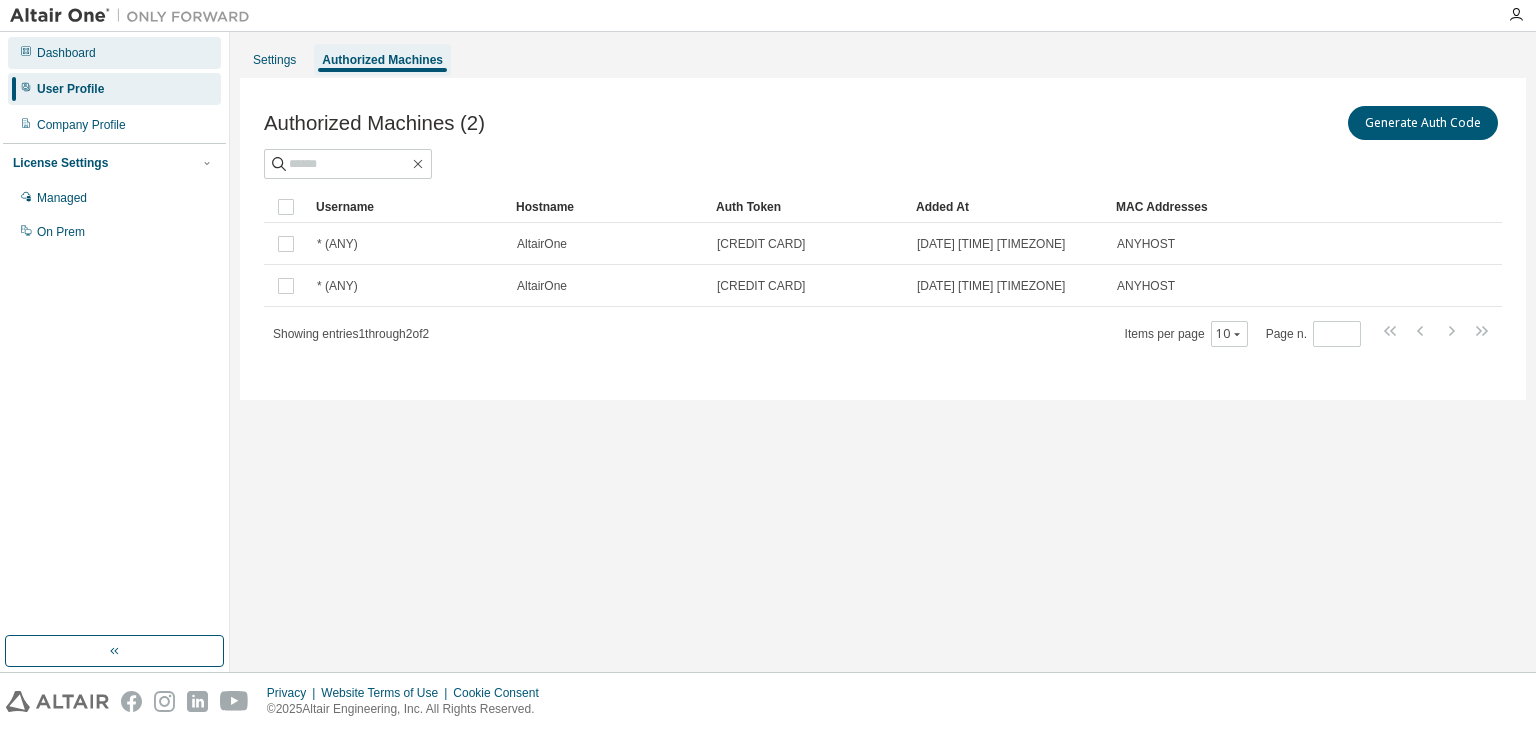 click on "Dashboard" at bounding box center (114, 53) 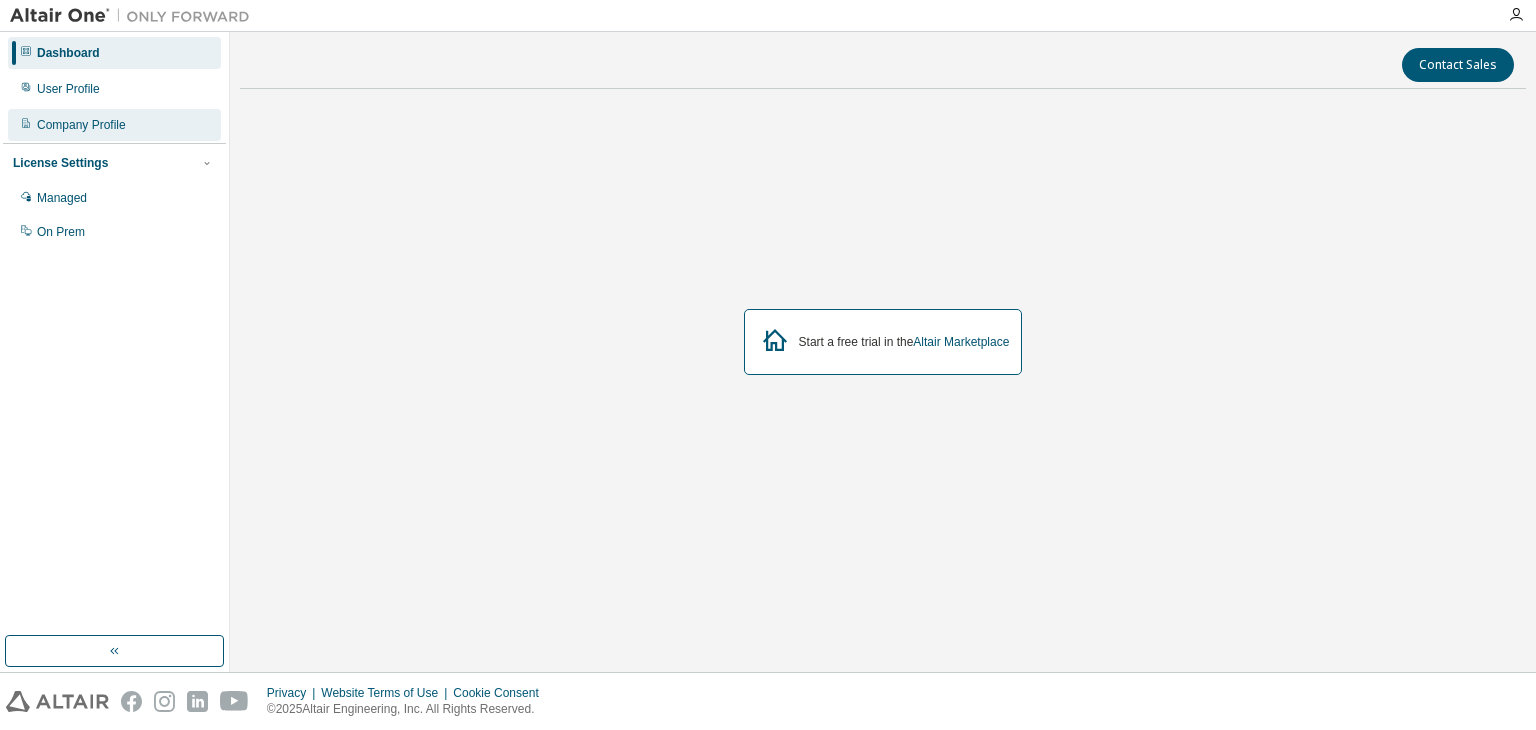 click on "Company Profile" at bounding box center [114, 125] 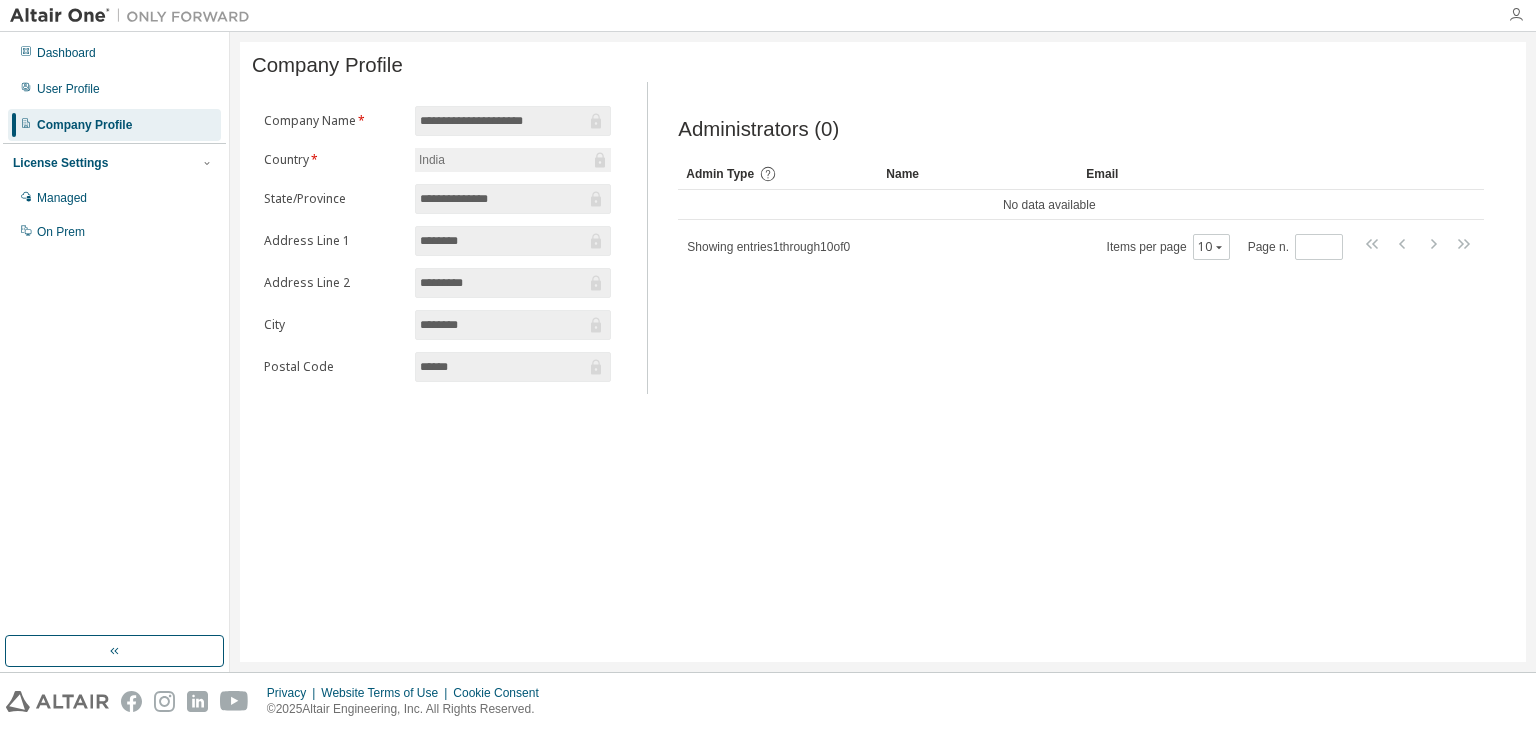 click at bounding box center (1516, 15) 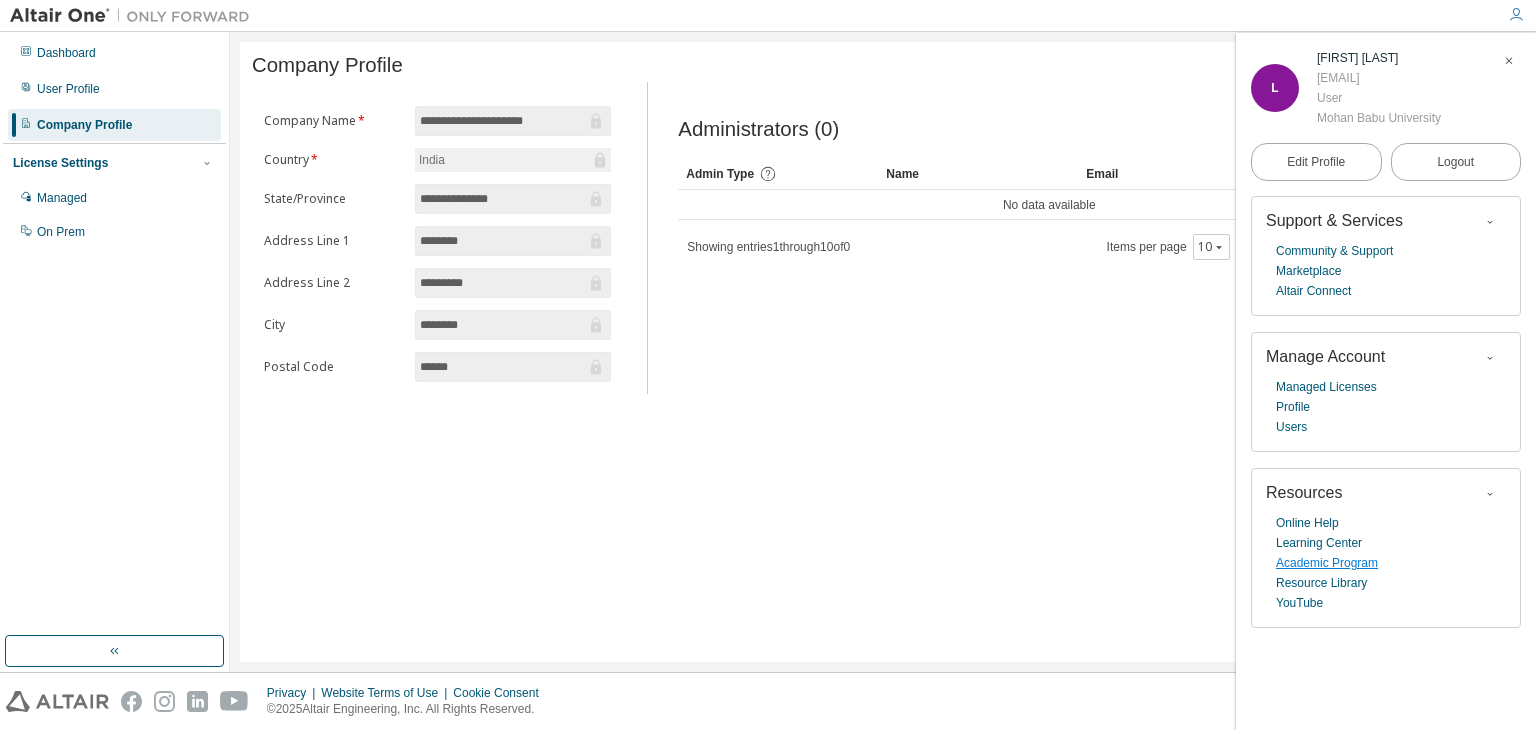 click on "Academic Program" at bounding box center [1327, 563] 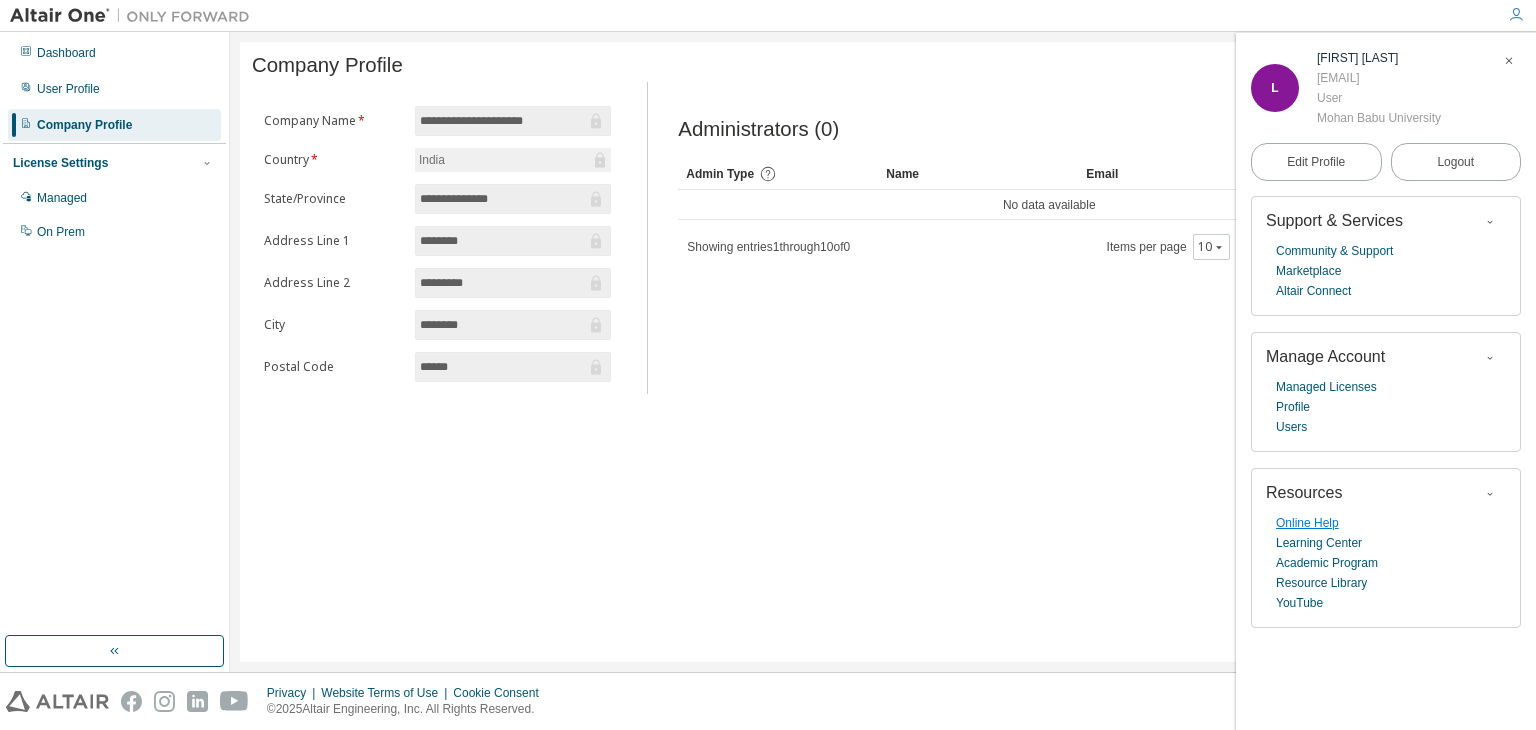 click on "Online Help" at bounding box center [1307, 523] 